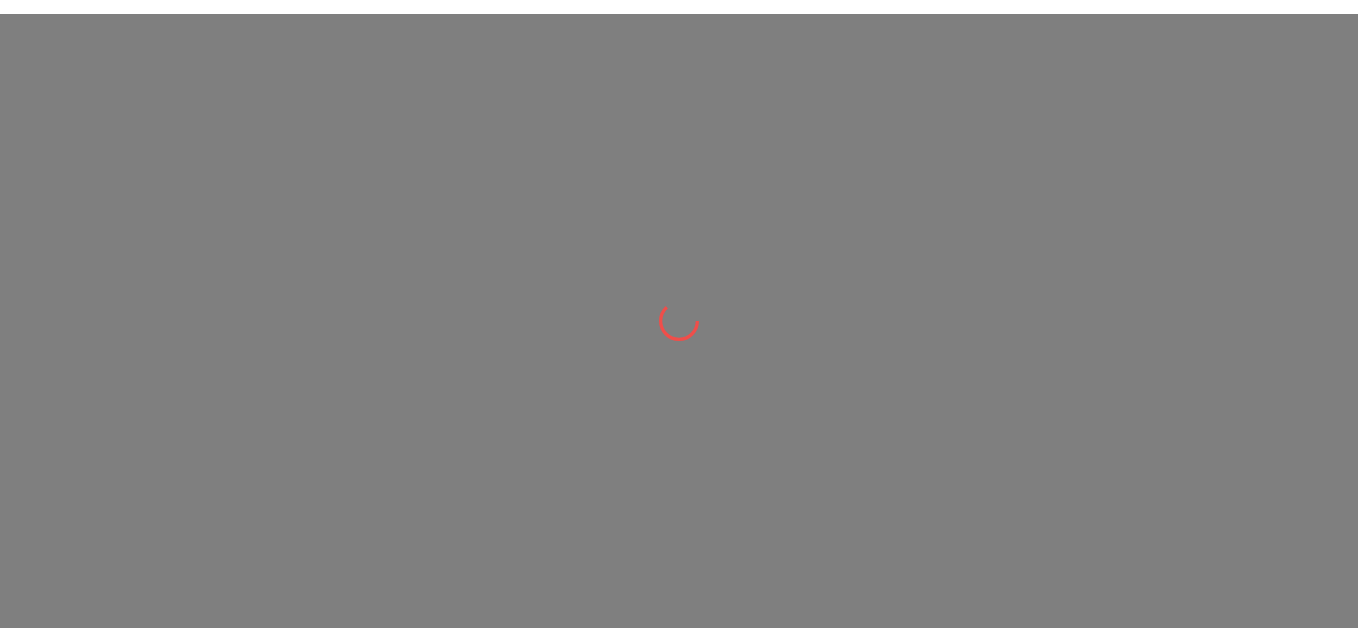 scroll, scrollTop: 0, scrollLeft: 0, axis: both 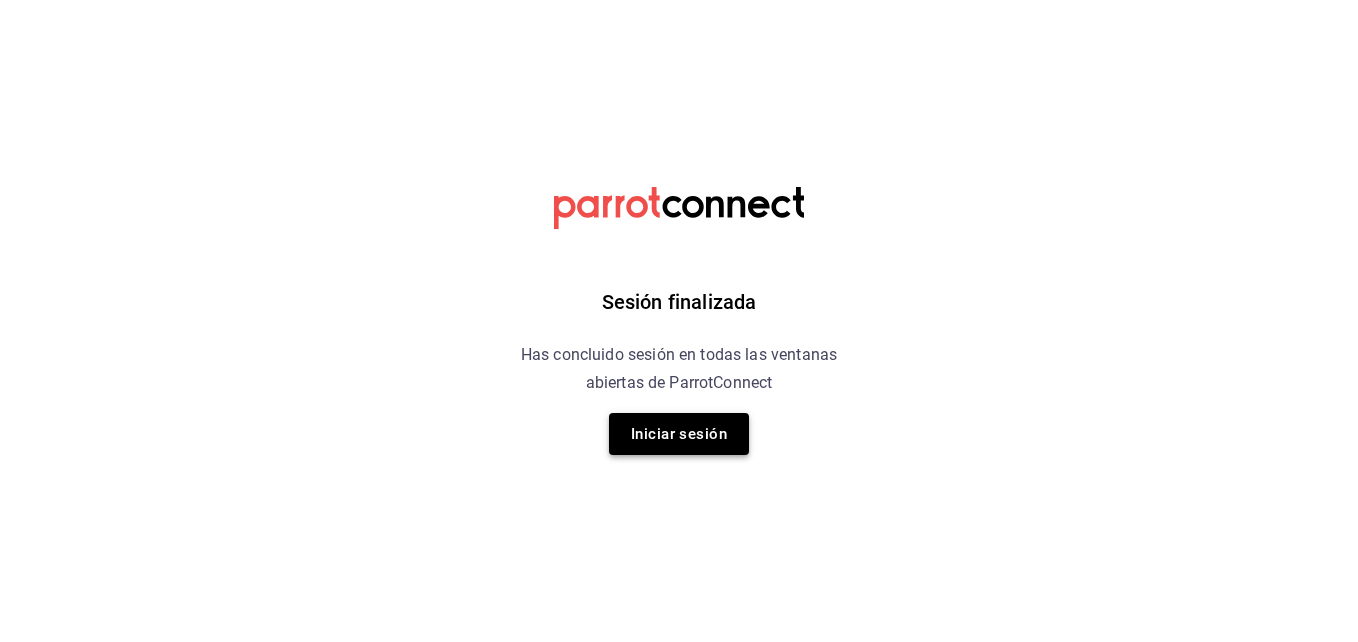 click on "Iniciar sesión" at bounding box center [679, 434] 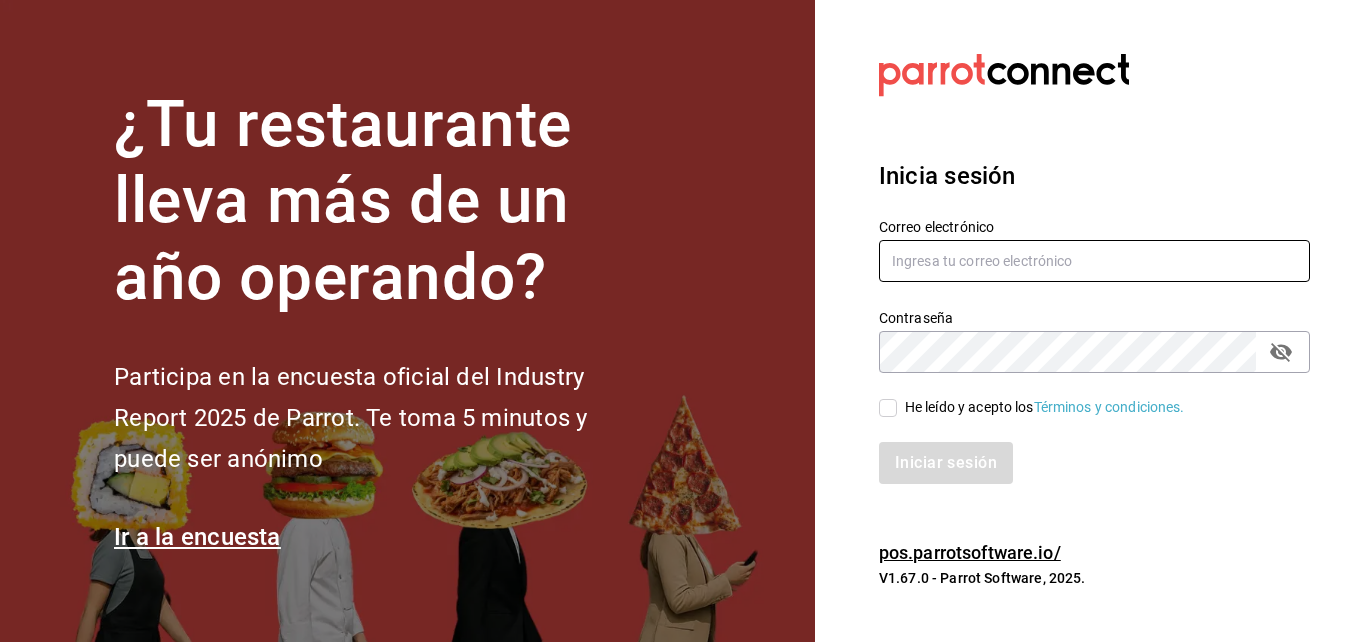 click at bounding box center [1094, 261] 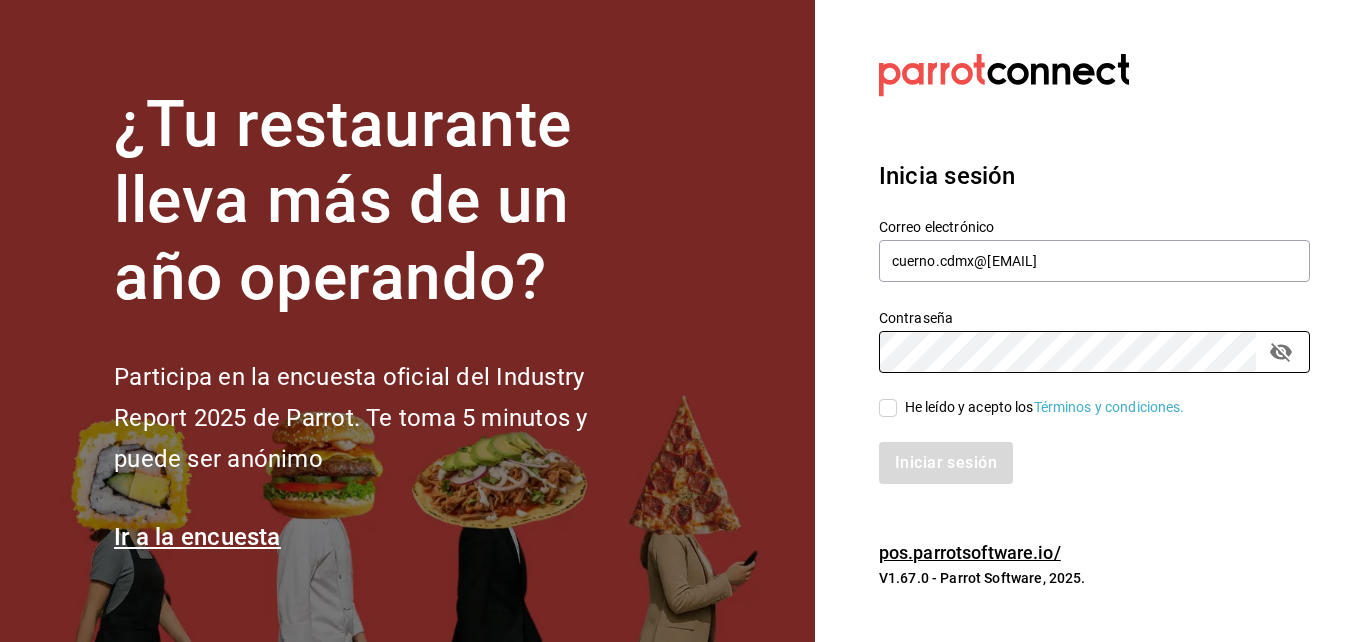 click on "He leído y acepto los  Términos y condiciones." at bounding box center (888, 408) 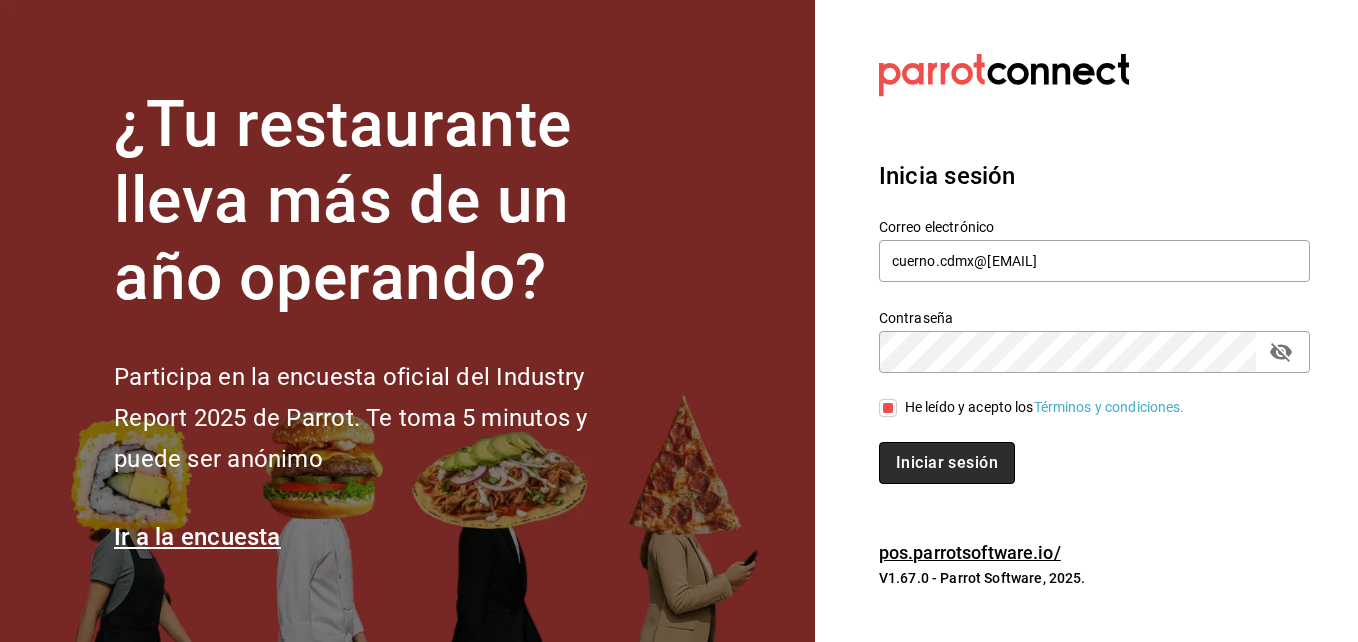 click on "Iniciar sesión" at bounding box center (947, 463) 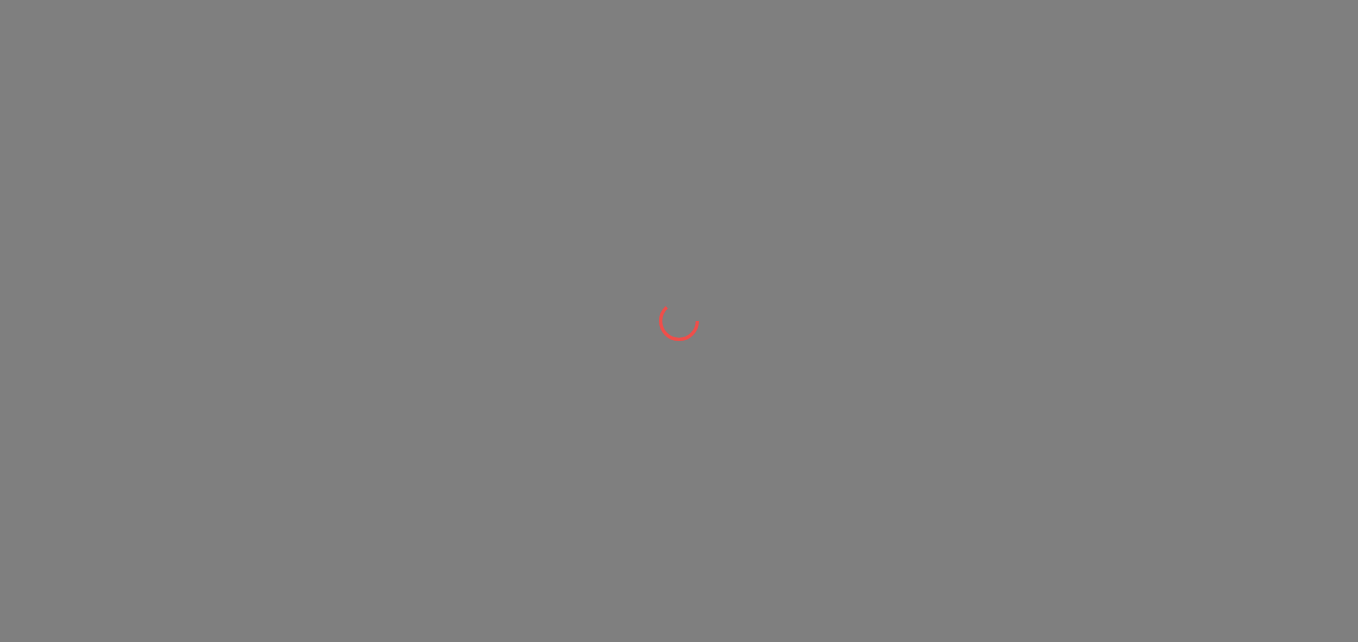 scroll, scrollTop: 0, scrollLeft: 0, axis: both 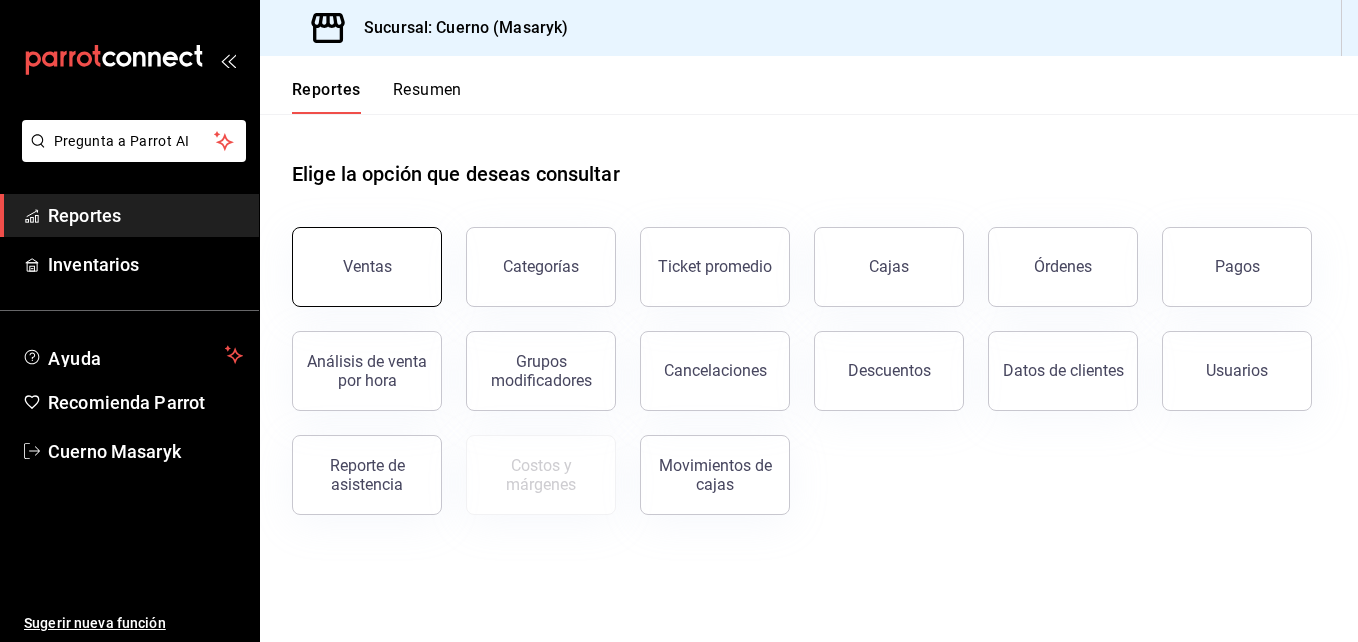 click on "Ventas" at bounding box center (367, 267) 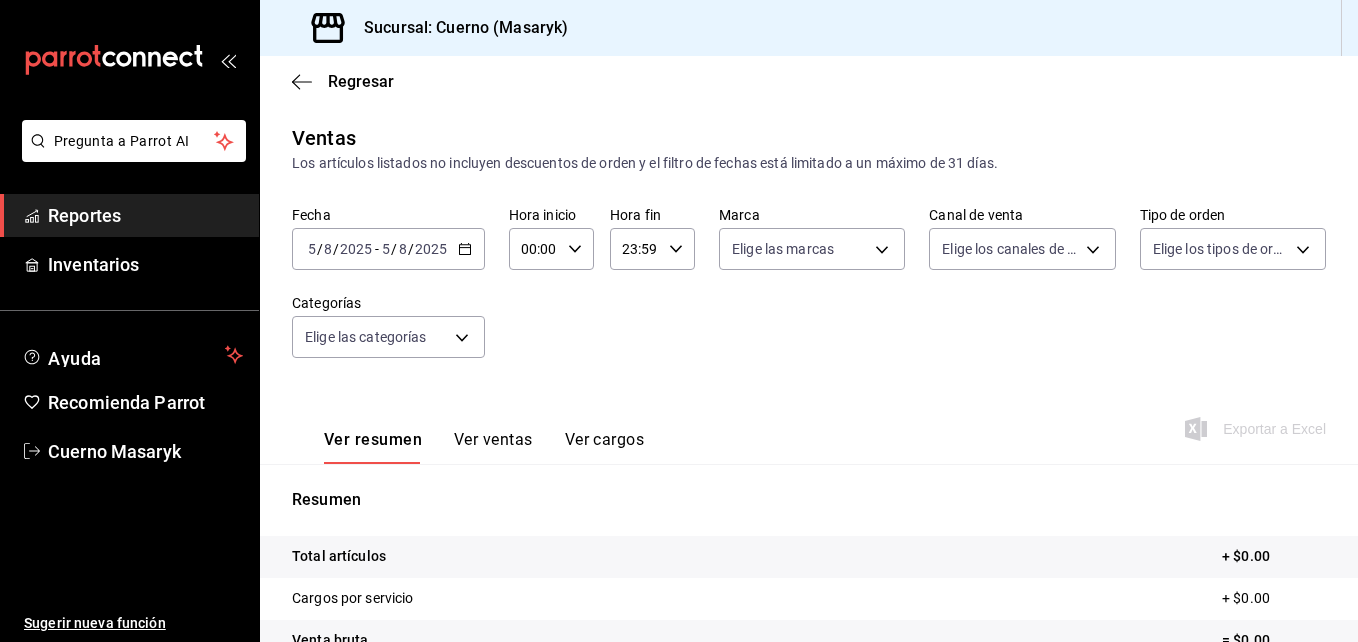 click on "2025-08-05 5 / 8 / 2025 - 2025-08-05 5 / 8 / 2025" at bounding box center [388, 249] 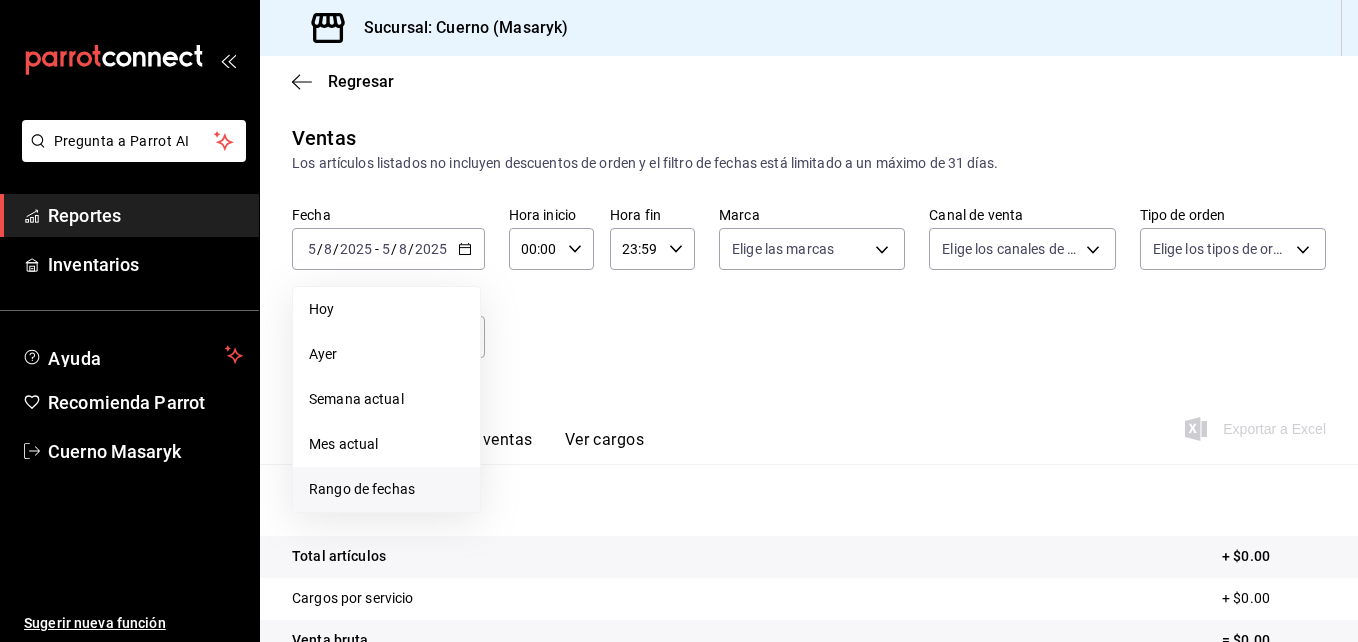 click on "Rango de fechas" at bounding box center (386, 489) 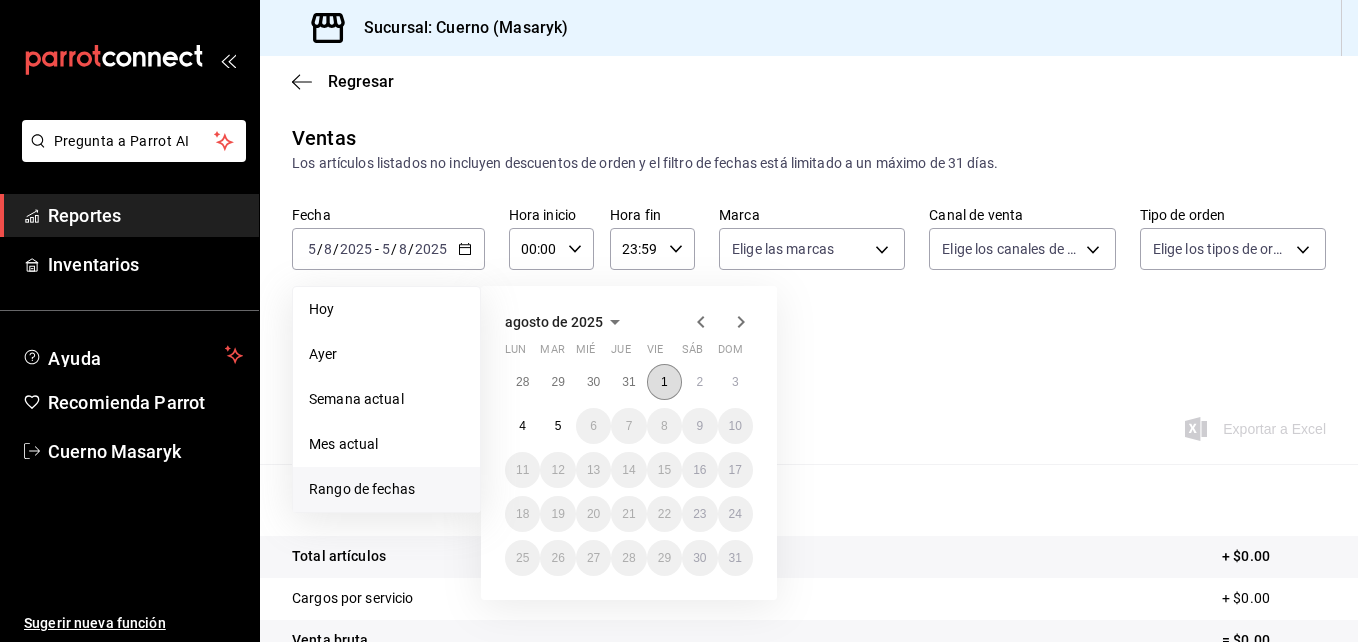 click on "1" at bounding box center [664, 382] 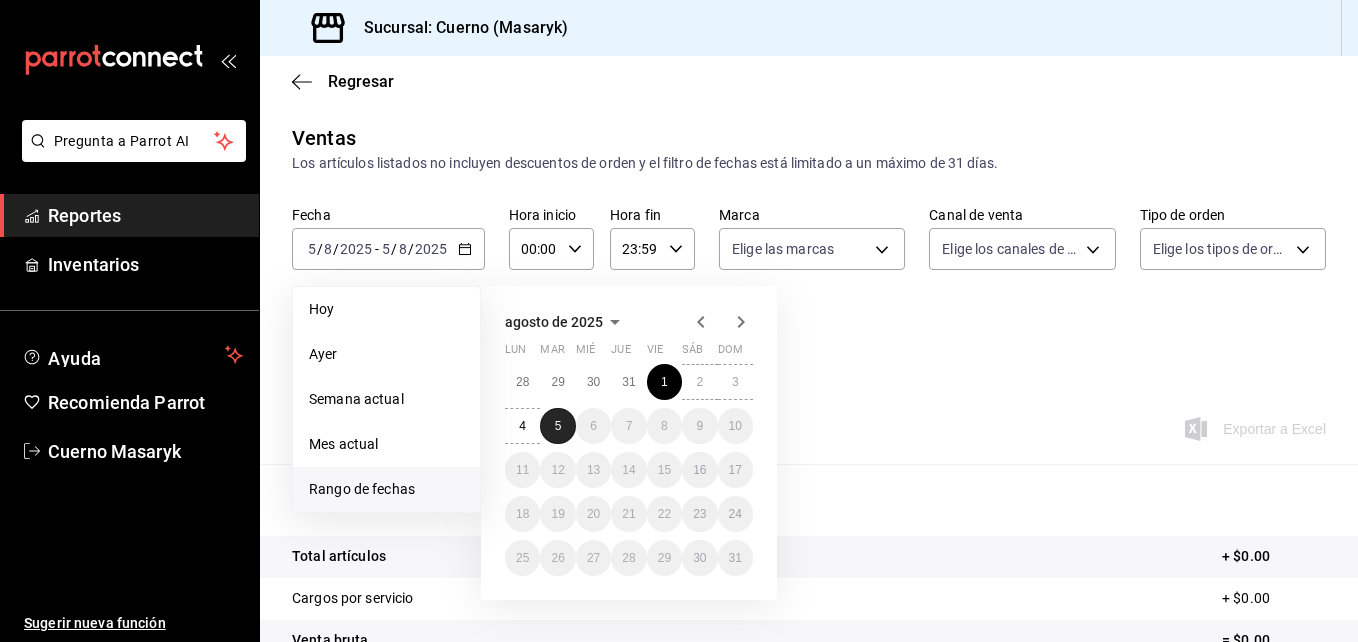 click on "5" at bounding box center (557, 426) 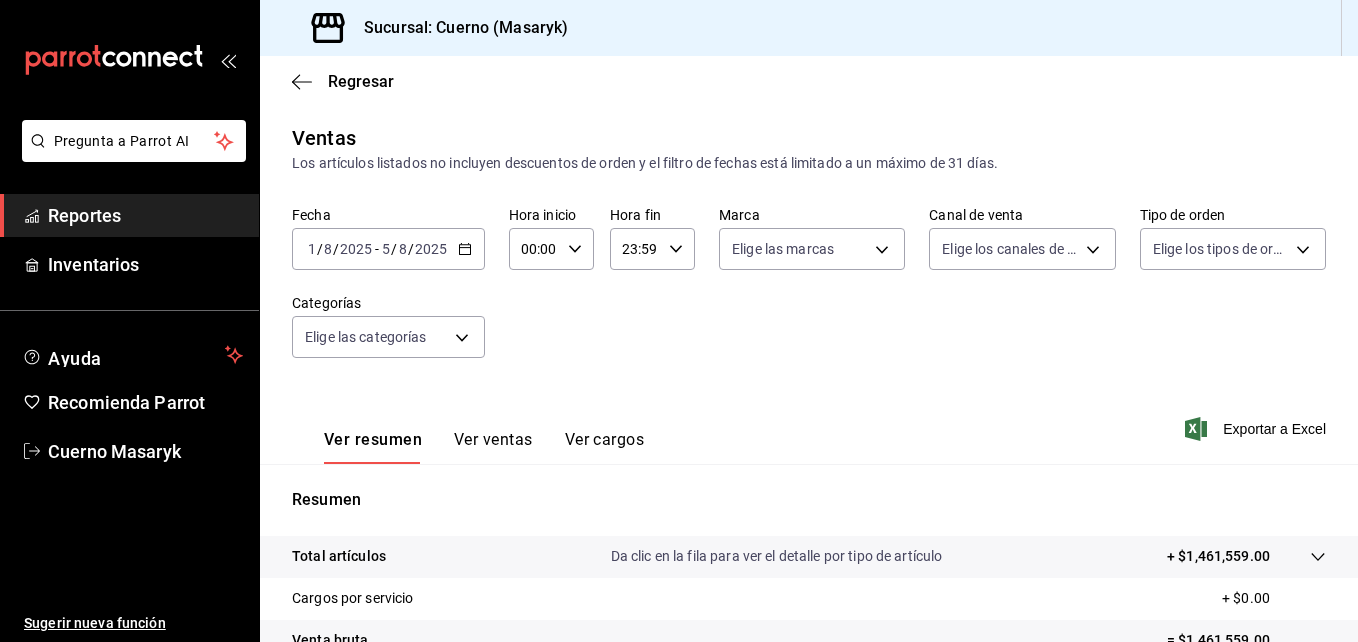 click on "00:00 Hora inicio" at bounding box center (551, 249) 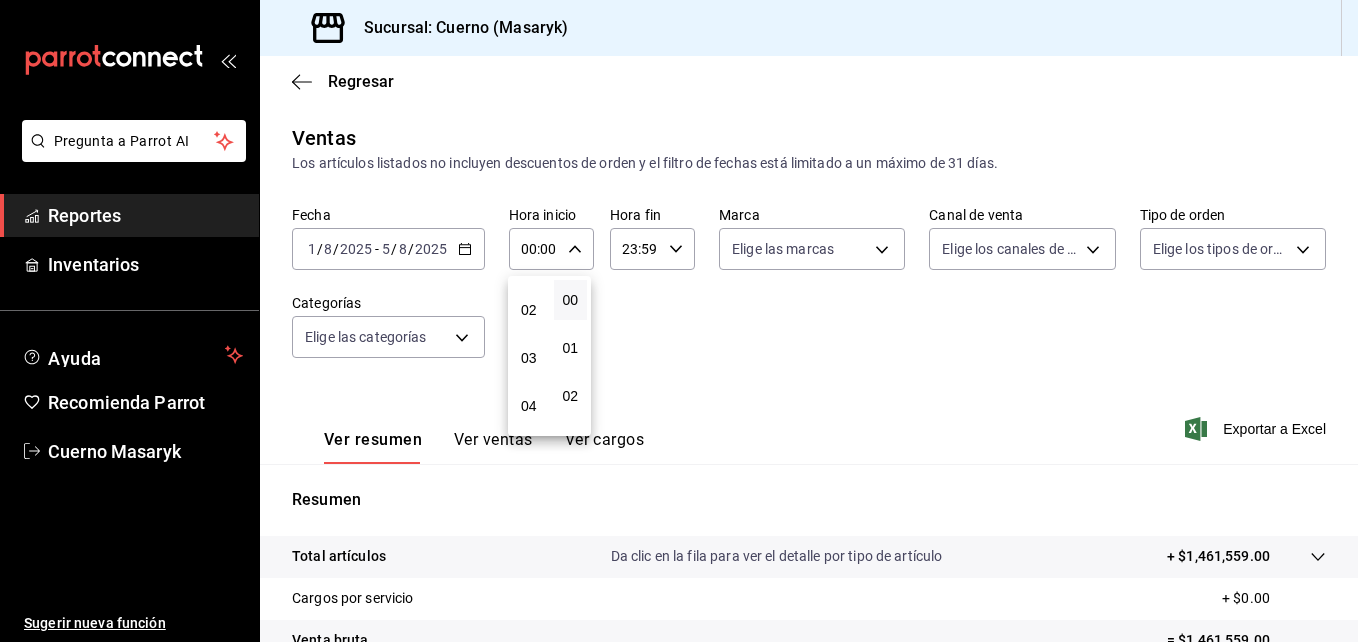scroll, scrollTop: 95, scrollLeft: 0, axis: vertical 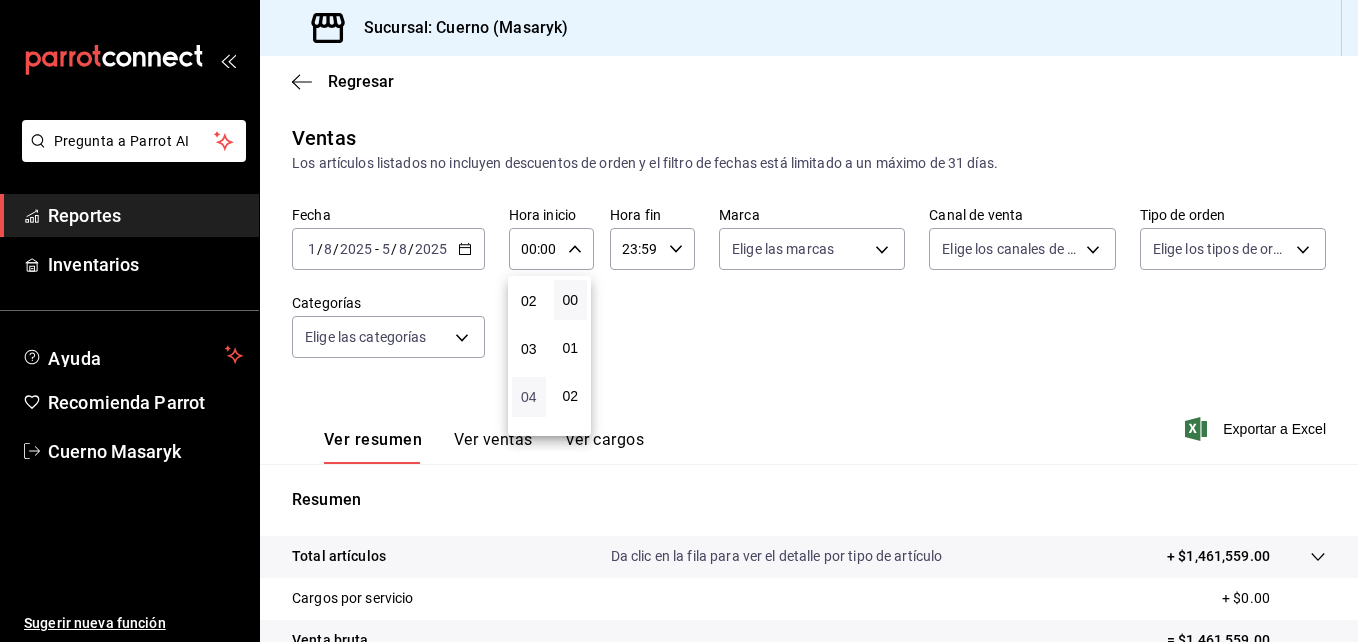 click on "04" at bounding box center (529, 397) 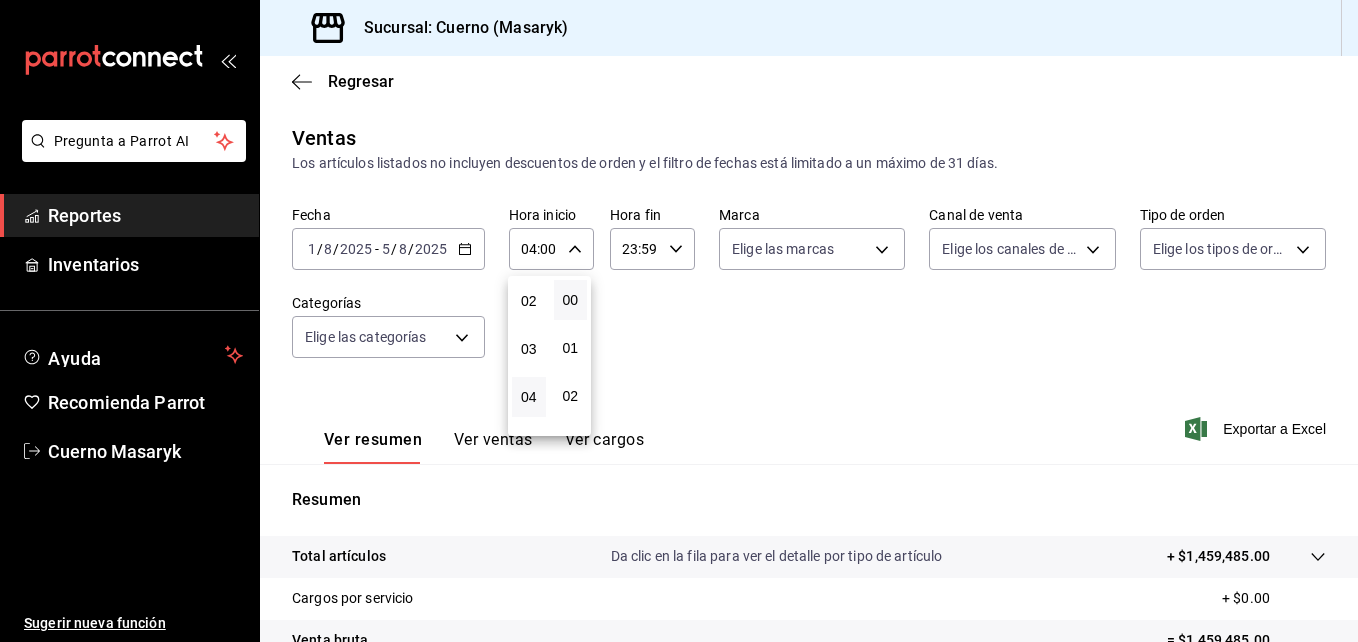 click at bounding box center (679, 321) 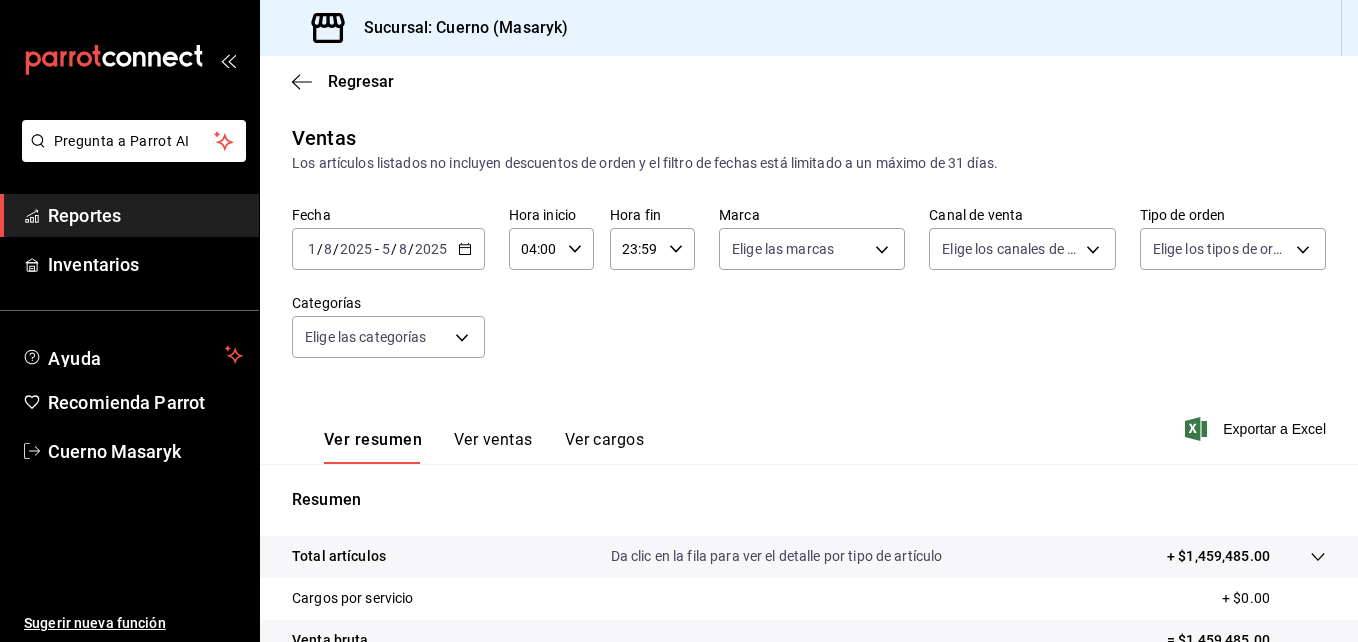 click 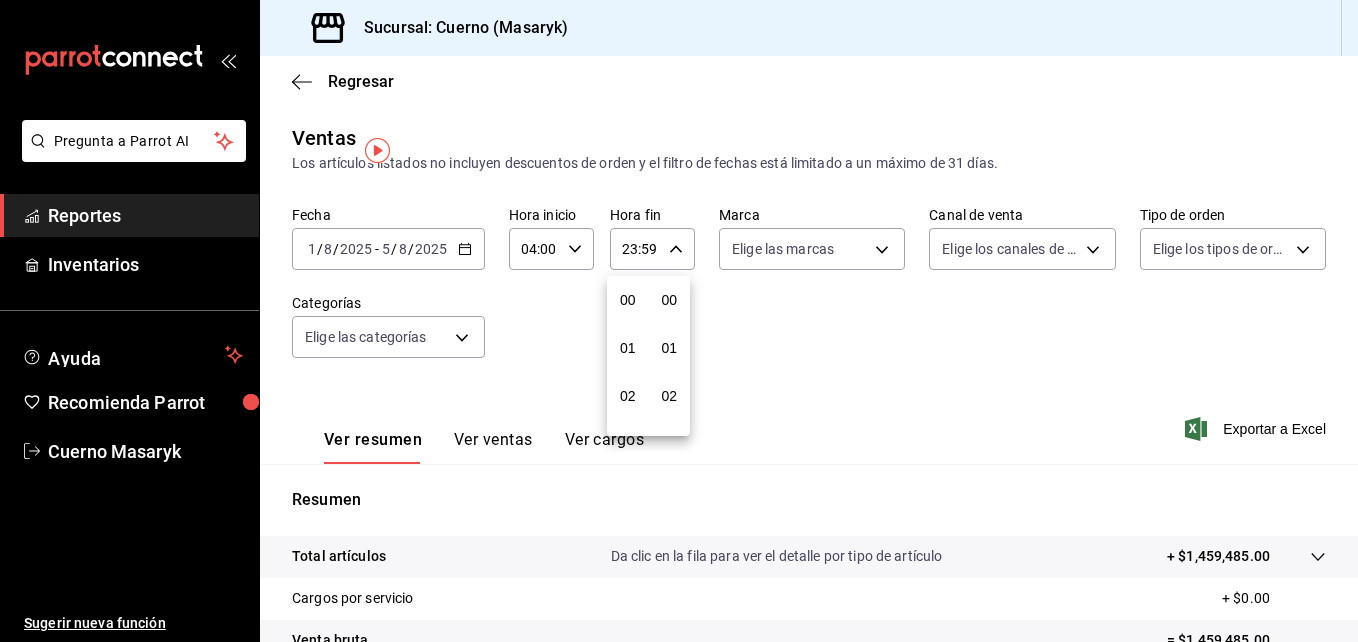 scroll, scrollTop: 992, scrollLeft: 0, axis: vertical 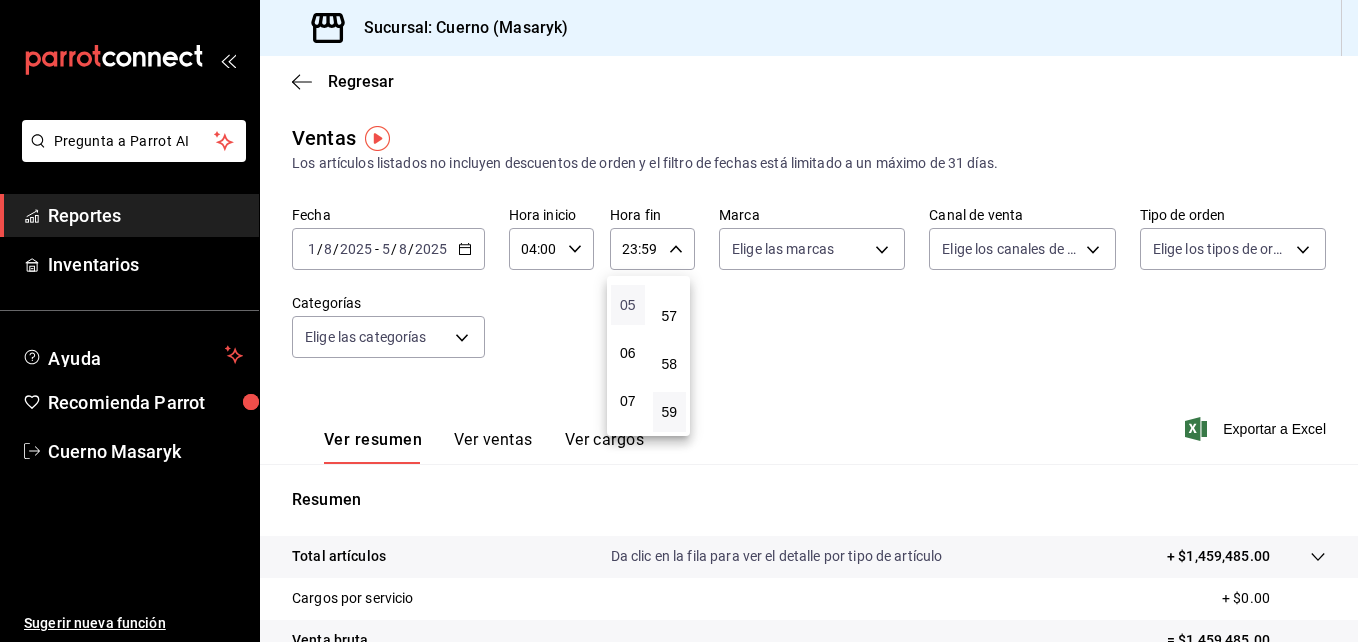 click on "05" at bounding box center [628, 305] 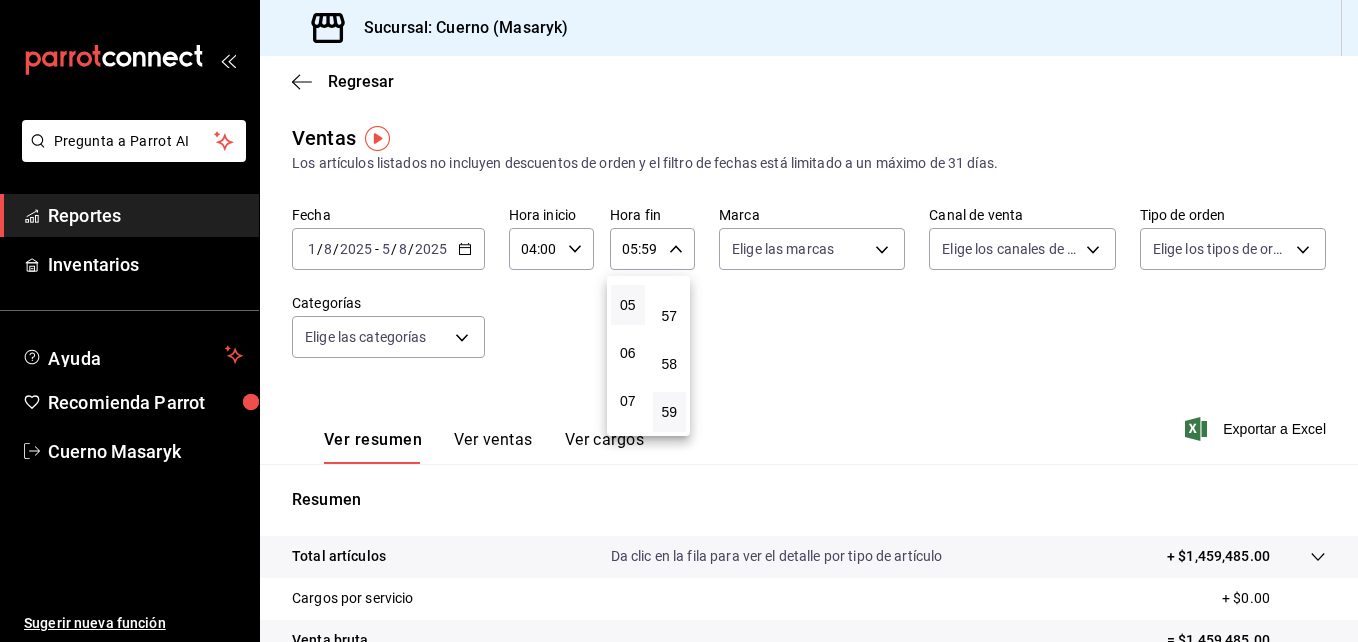 click at bounding box center [679, 321] 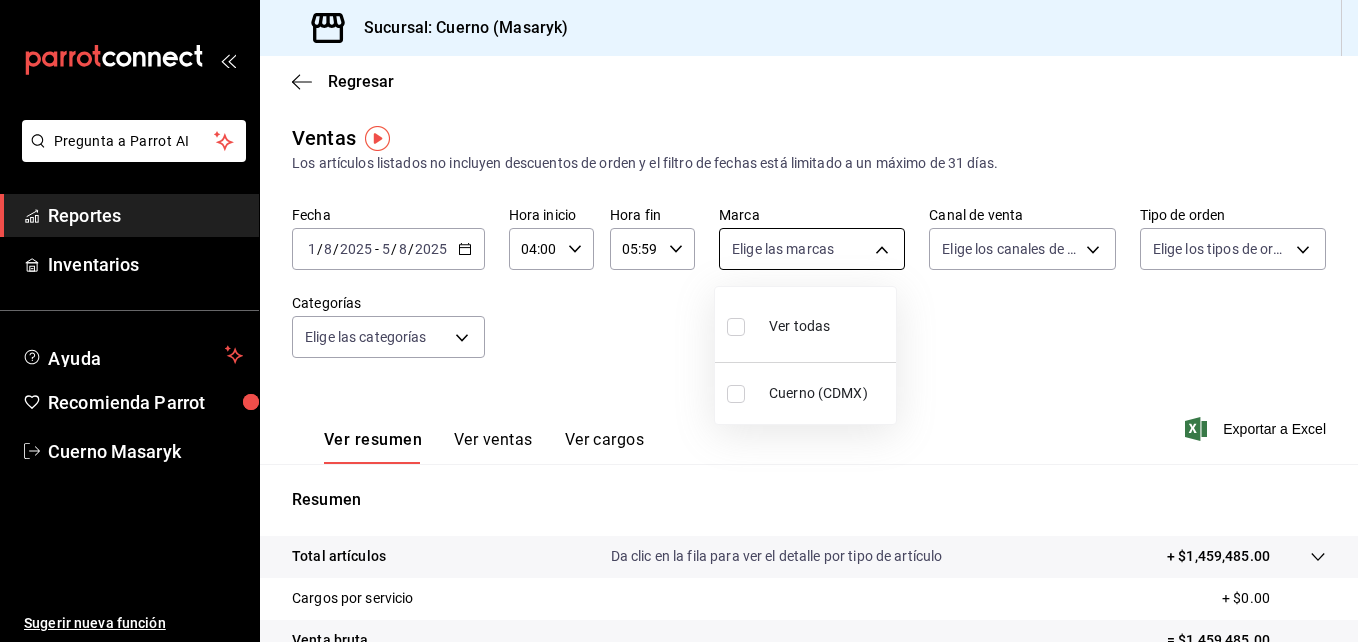 click on "Pregunta a Parrot AI Reportes   Inventarios   Ayuda Recomienda Parrot   Cuerno Masaryk   Sugerir nueva función   Sucursal: Cuerno (Masaryk) Regresar Ventas Los artículos listados no incluyen descuentos de orden y el filtro de fechas está limitado a un máximo de 31 días. Fecha 2025-08-01 1 / 8 / 2025 - 2025-08-05 5 / 8 / 2025 Hora inicio 04:00 Hora inicio Hora fin 05:59 Hora fin Marca Elige las marcas Canal de venta Elige los canales de venta Tipo de orden Elige los tipos de orden Categorías Elige las categorías Ver resumen Ver ventas Ver cargos Exportar a Excel Resumen Total artículos Da clic en la fila para ver el detalle por tipo de artículo + $1,459,485.00 Cargos por servicio + $0.00 Venta bruta = $1,459,485.00 Descuentos totales - $19,127.40 Certificados de regalo - $2,442.00 Venta total = $1,437,915.60 Impuestos - $198,333.19 Venta neta = $1,239,582.41 Pregunta a Parrot AI Reportes   Inventarios   Ayuda Recomienda Parrot   Cuerno Masaryk   Sugerir nueva función   Ver video tutorial Ir a video" at bounding box center [679, 321] 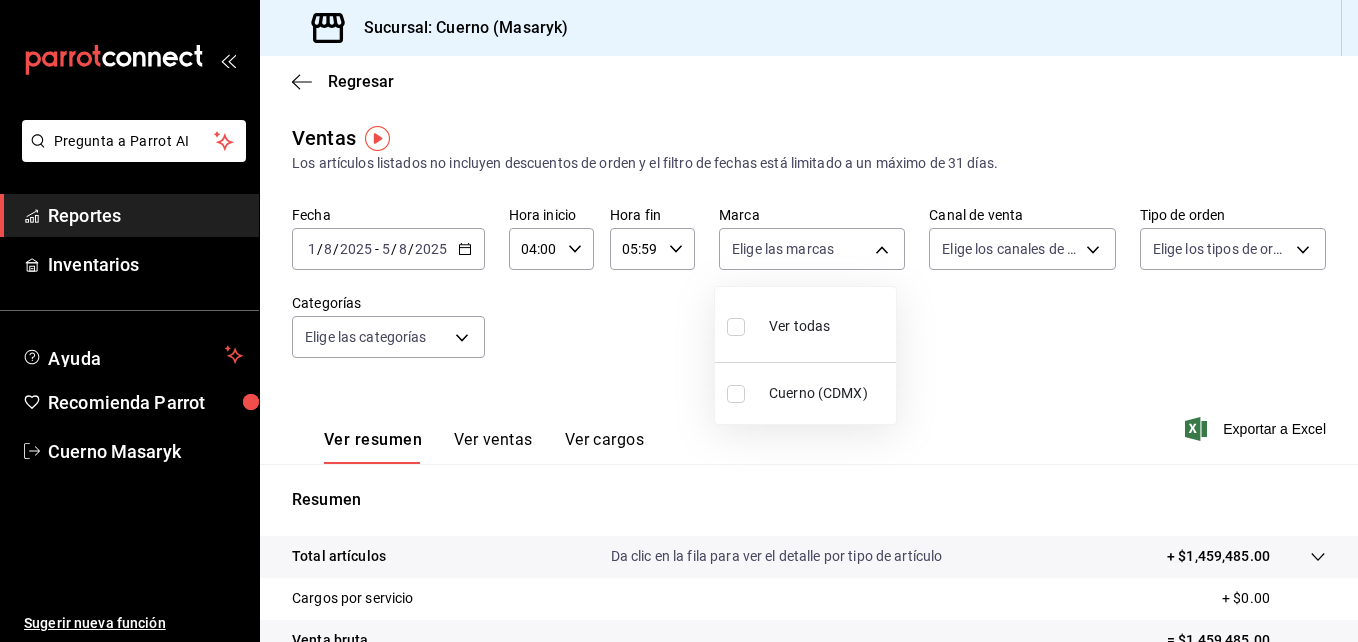 click at bounding box center [736, 394] 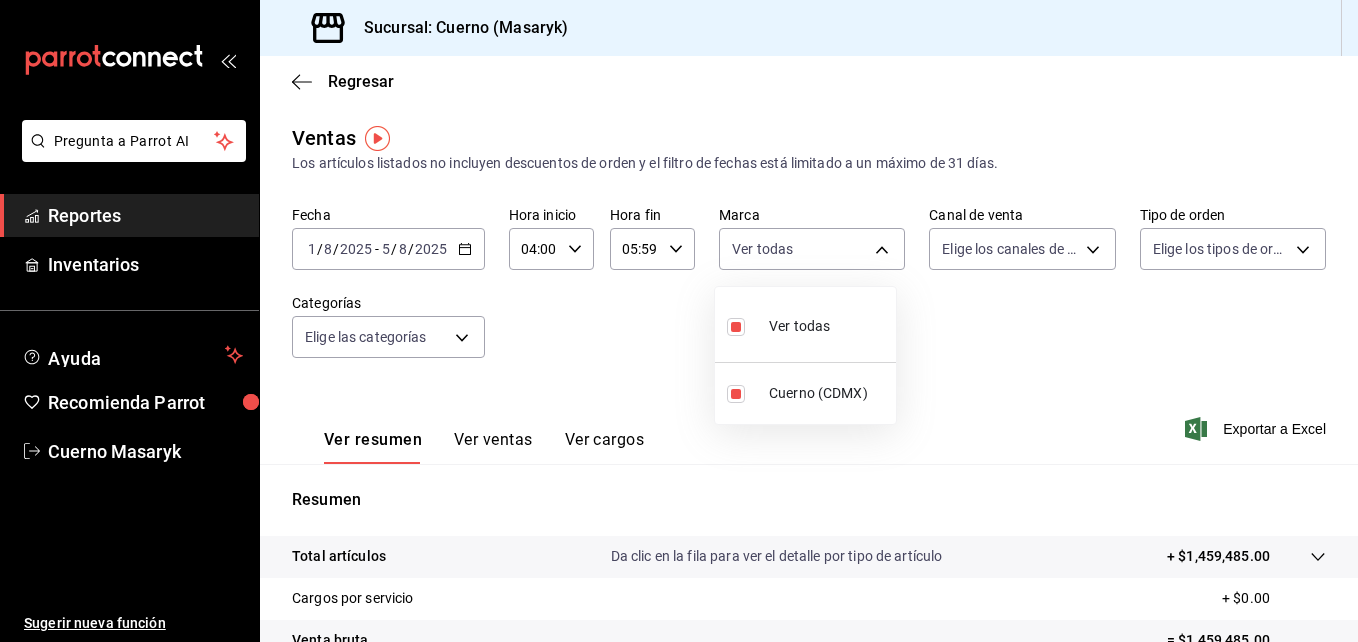 click at bounding box center (679, 321) 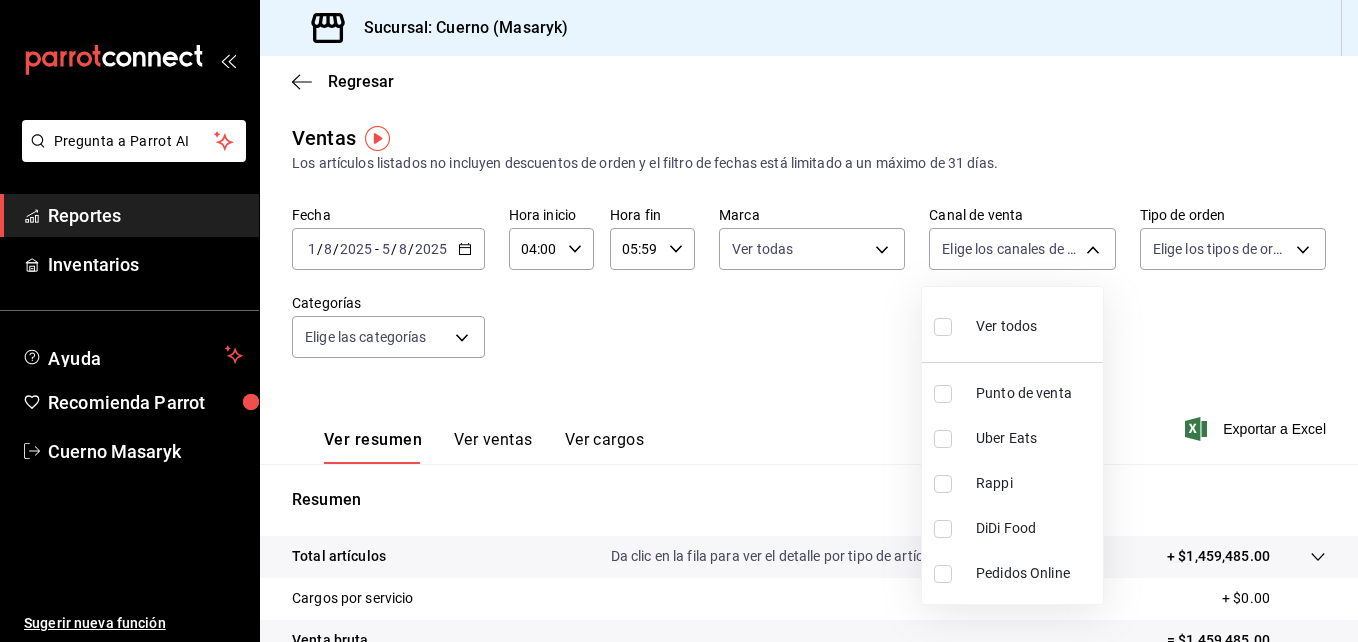 click on "Pregunta a Parrot AI Reportes   Inventarios   Ayuda Recomienda Parrot   Cuerno Masaryk   Sugerir nueva función   Sucursal: Cuerno (Masaryk) Regresar Ventas Los artículos listados no incluyen descuentos de orden y el filtro de fechas está limitado a un máximo de 31 días. Fecha 2025-08-01 1 / 8 / 2025 - 2025-08-05 5 / 8 / 2025 Hora inicio 04:00 Hora inicio Hora fin 05:59 Hora fin Marca Ver todas 4ea0d660-02b3-4785-bb88-48b5ef6e196c Canal de venta Elige los canales de venta Tipo de orden Elige los tipos de orden Categorías Elige las categorías Ver resumen Ver ventas Ver cargos Exportar a Excel Resumen Total artículos Da clic en la fila para ver el detalle por tipo de artículo + $1,459,485.00 Cargos por servicio + $0.00 Venta bruta = $1,459,485.00 Descuentos totales - $19,127.40 Certificados de regalo - $2,442.00 Venta total = $1,437,915.60 Impuestos - $198,333.19 Venta neta = $1,239,582.41 Pregunta a Parrot AI Reportes   Inventarios   Ayuda Recomienda Parrot   Cuerno Masaryk   Sugerir nueva función" at bounding box center (679, 321) 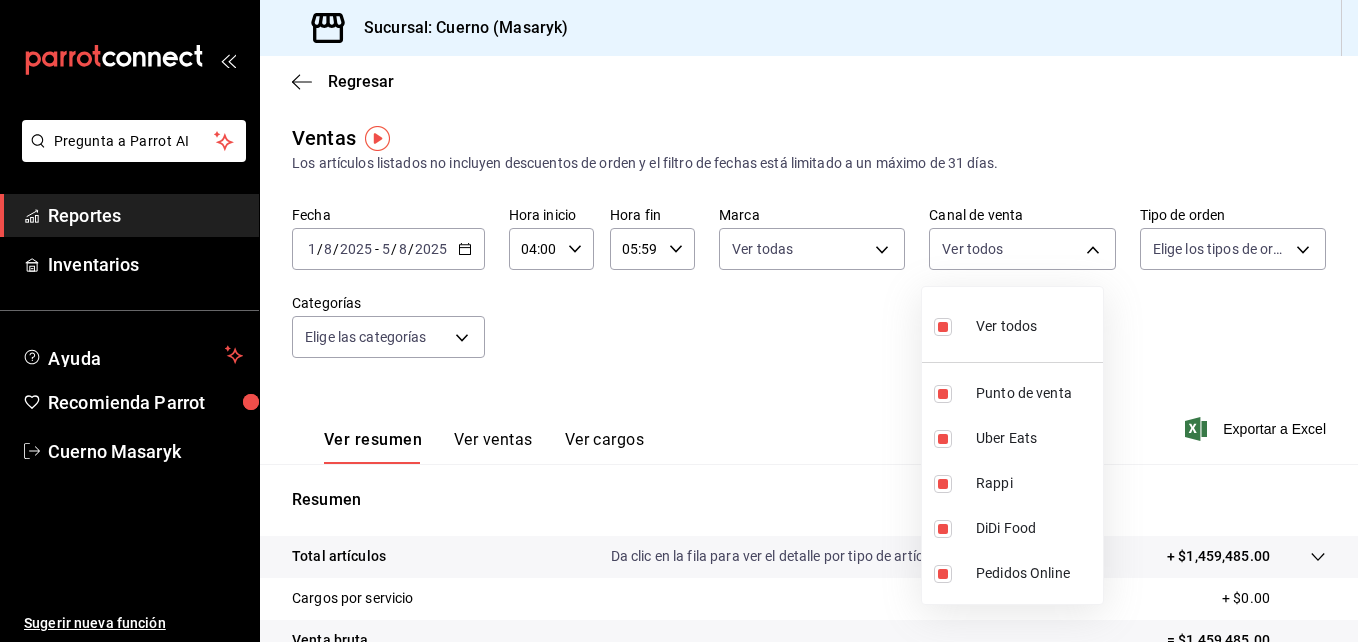 click at bounding box center [679, 321] 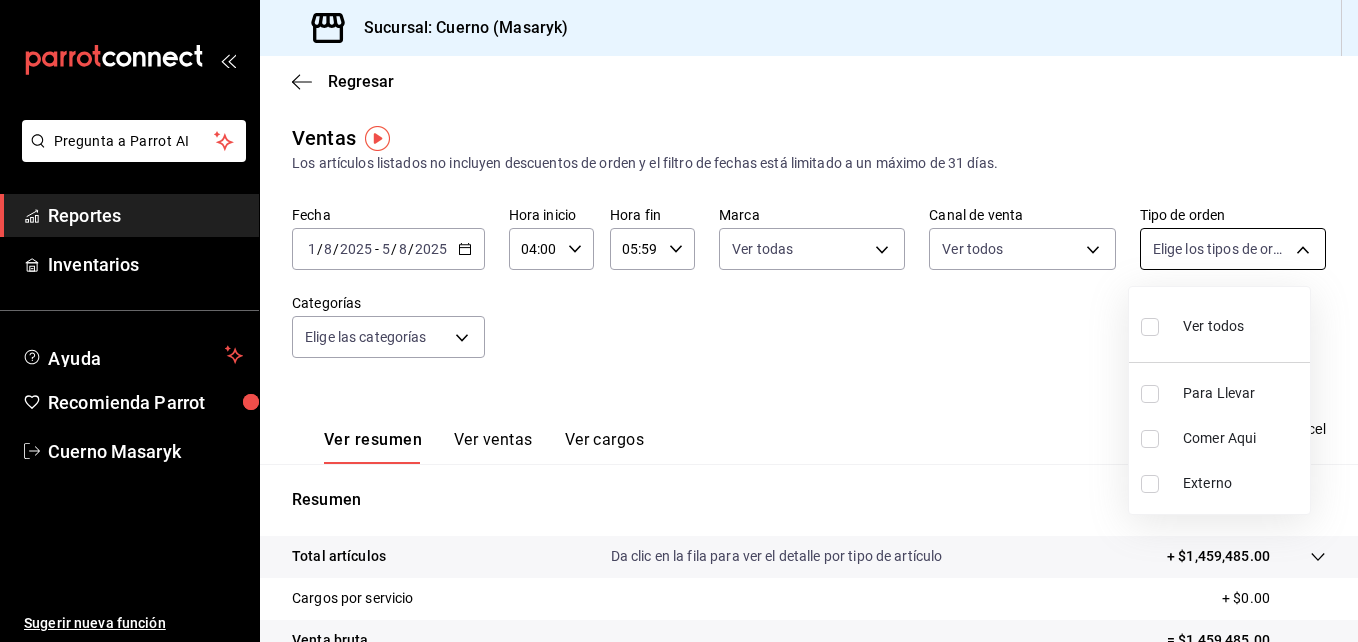 click on "Pregunta a Parrot AI Reportes   Inventarios   Ayuda Recomienda Parrot   Cuerno Masaryk   Sugerir nueva función   Sucursal: Cuerno (Masaryk) Regresar Ventas Los artículos listados no incluyen descuentos de orden y el filtro de fechas está limitado a un máximo de 31 días. Fecha 2025-08-01 1 / 8 / 2025 - 2025-08-05 5 / 8 / 2025 Hora inicio 04:00 Hora inicio Hora fin 05:59 Hora fin Marca Ver todas 4ea0d660-02b3-4785-bb88-48b5ef6e196c Canal de venta Ver todos PARROT,UBER_EATS,RAPPI,DIDI_FOOD,ONLINE Tipo de orden Elige los tipos de orden Categorías Elige las categorías Ver resumen Ver ventas Ver cargos Exportar a Excel Resumen Total artículos Da clic en la fila para ver el detalle por tipo de artículo + $1,459,485.00 Cargos por servicio + $0.00 Venta bruta = $1,459,485.00 Descuentos totales - $19,127.40 Certificados de regalo - $2,442.00 Venta total = $1,437,915.60 Impuestos - $198,333.19 Venta neta = $1,239,582.41 Pregunta a Parrot AI Reportes   Inventarios   Ayuda Recomienda Parrot   Cuerno Masaryk" at bounding box center [679, 321] 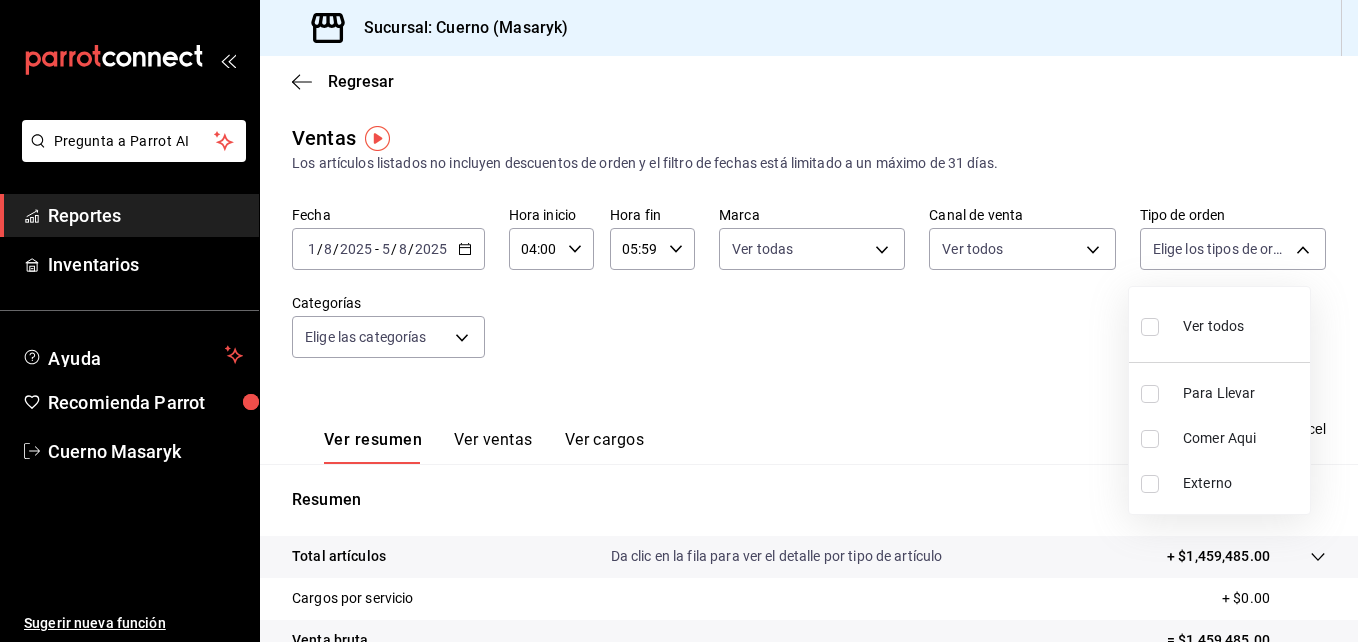 click at bounding box center [1150, 327] 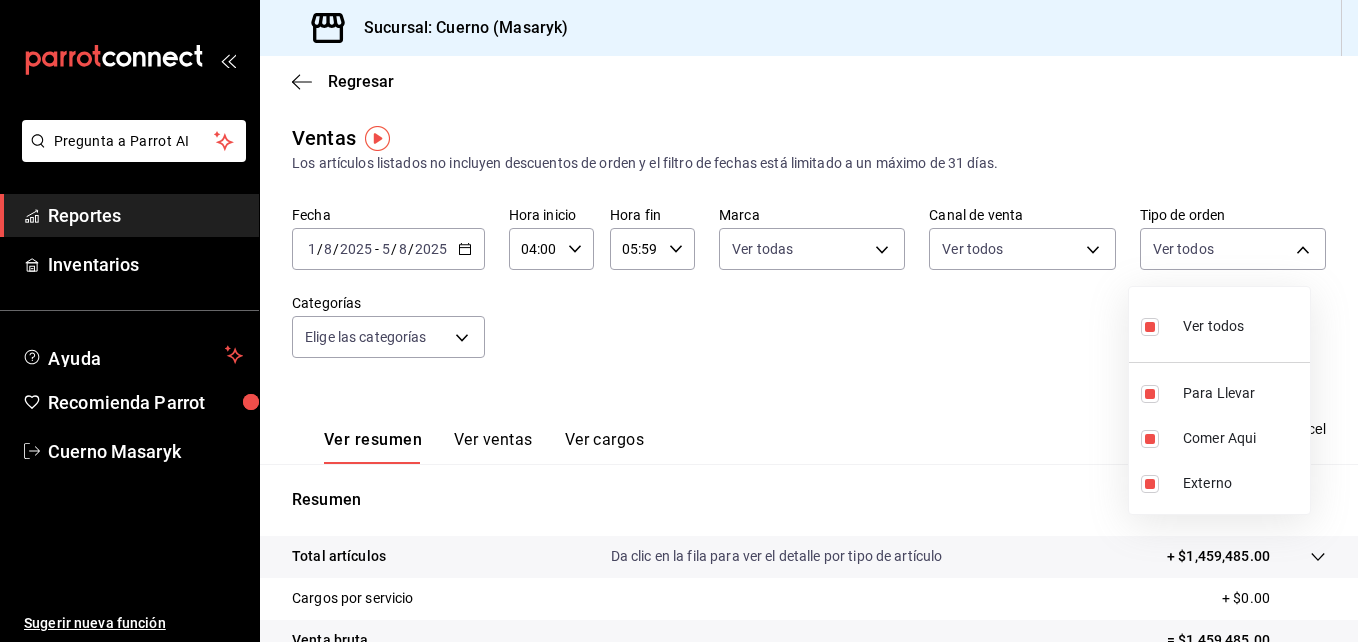 click at bounding box center (679, 321) 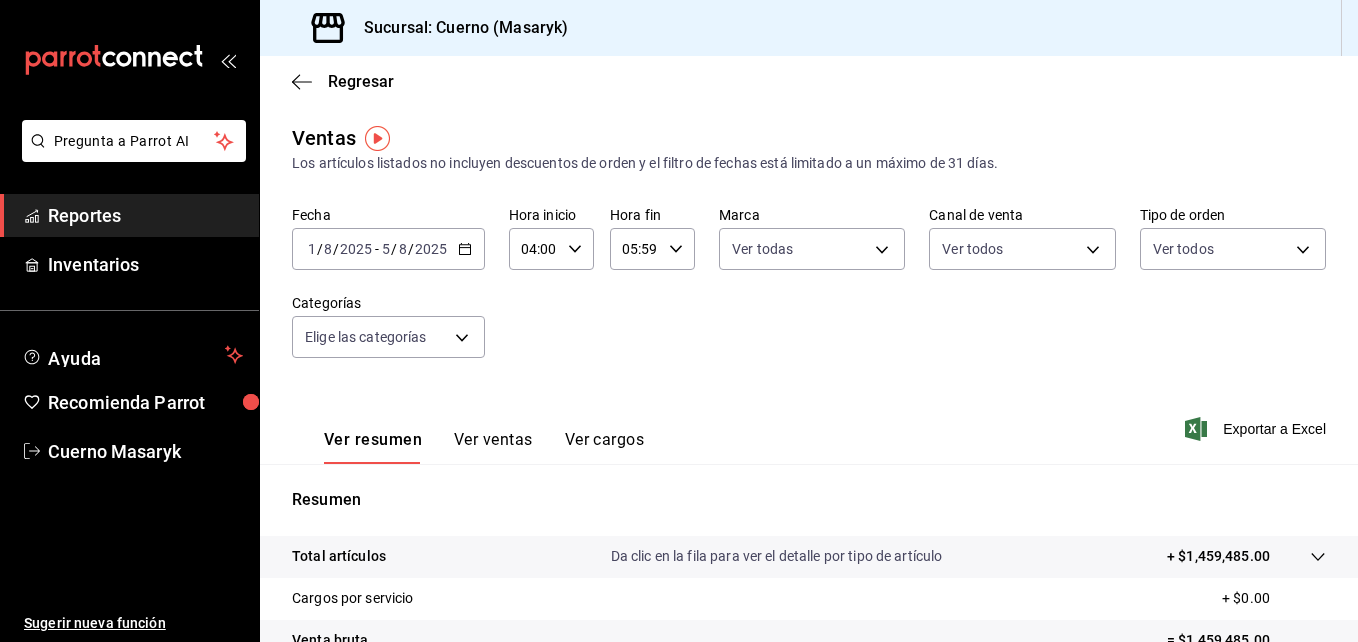 click on "Pregunta a Parrot AI Reportes   Inventarios   Ayuda Recomienda Parrot   Cuerno Masaryk   Sugerir nueva función   Sucursal: Cuerno (Masaryk) Regresar Ventas Los artículos listados no incluyen descuentos de orden y el filtro de fechas está limitado a un máximo de 31 días. Fecha 2025-08-01 1 / 8 / 2025 - 2025-08-05 5 / 8 / 2025 Hora inicio 04:00 Hora inicio Hora fin 05:59 Hora fin Marca Ver todas 4ea0d660-02b3-4785-bb88-48b5ef6e196c Canal de venta Ver todos PARROT,UBER_EATS,RAPPI,DIDI_FOOD,ONLINE Tipo de orden Ver todos d8208262-291b-4595-bbfa-ed1e8660efdb,73ecdc8a-b505-4242-b24a-d5f1595b9b0a,EXTERNAL Categorías Elige las categorías Ver resumen Ver ventas Ver cargos Exportar a Excel Resumen Total artículos Da clic en la fila para ver el detalle por tipo de artículo + $1,459,485.00 Cargos por servicio + $0.00 Venta bruta = $1,459,485.00 Descuentos totales - $19,127.40 Certificados de regalo - $2,442.00 Venta total = $1,437,915.60 Impuestos - $198,333.19 Venta neta = $1,239,582.41 Pregunta a Parrot AI" at bounding box center [679, 321] 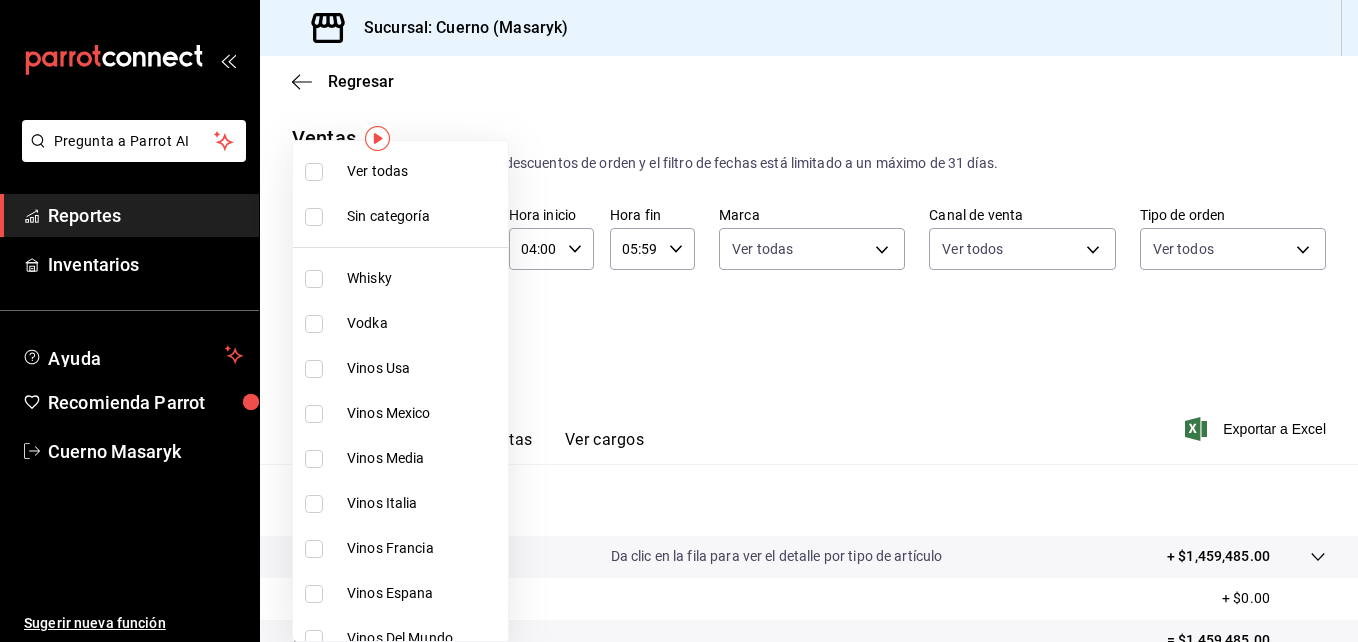 click at bounding box center (314, 172) 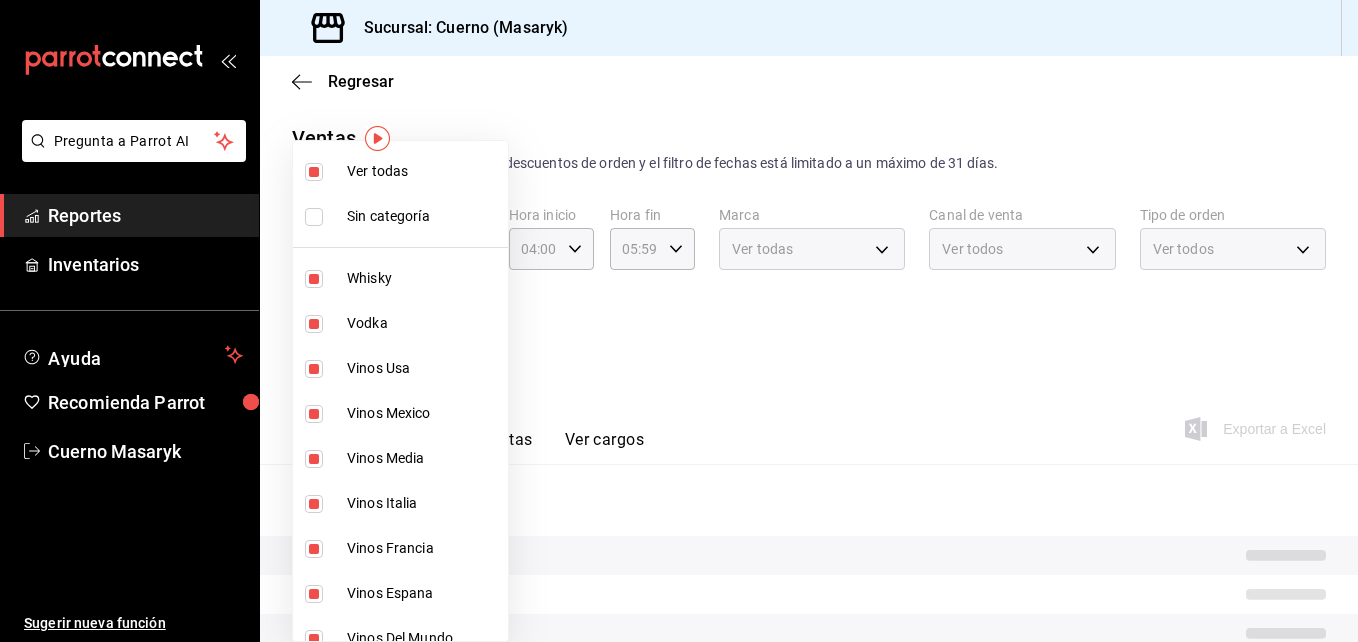 click at bounding box center (679, 321) 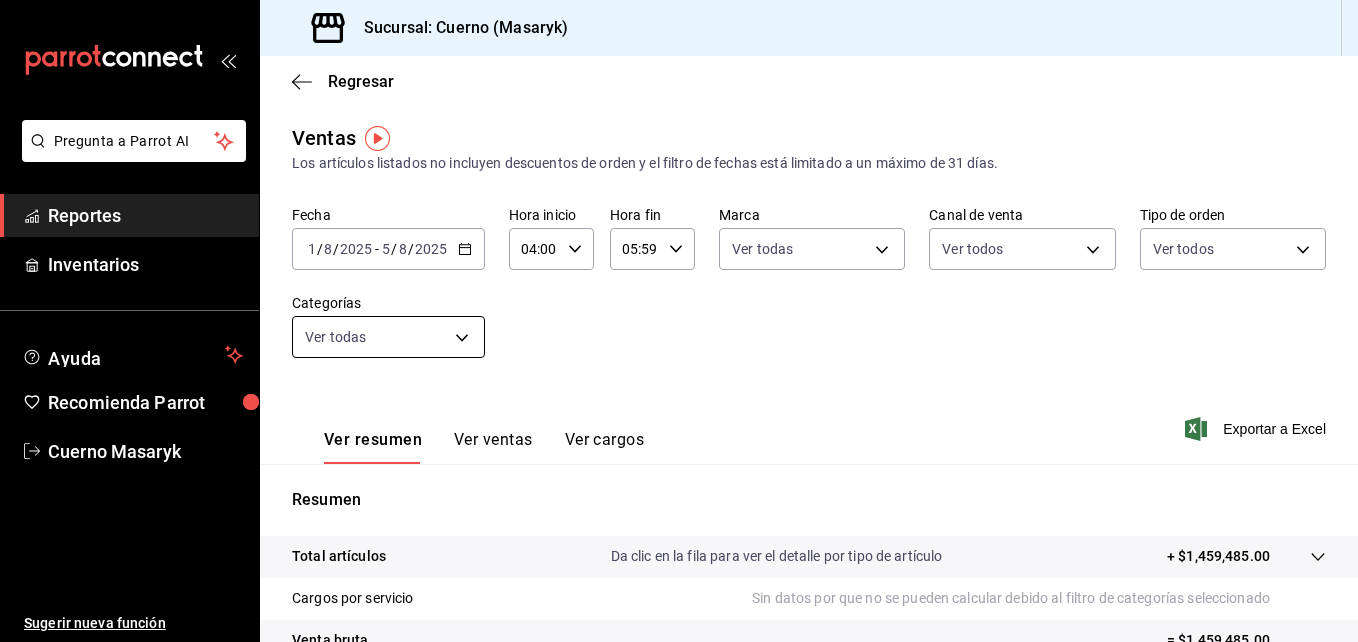 click on "Pregunta a Parrot AI Reportes   Inventarios   Ayuda Recomienda Parrot   Cuerno Masaryk   Sugerir nueva función   Sucursal: Cuerno (Masaryk) Regresar Ventas Los artículos listados no incluyen descuentos de orden y el filtro de fechas está limitado a un máximo de 31 días. Fecha 2025-08-01 1 / 8 / 2025 - 2025-08-05 5 / 8 / 2025 Hora inicio 04:00 Hora inicio Hora fin 05:59 Hora fin Marca Ver todas 4ea0d660-02b3-4785-bb88-48b5ef6e196c Canal de venta Ver todos PARROT,UBER_EATS,RAPPI,DIDI_FOOD,ONLINE Tipo de orden Ver todos d8208262-291b-4595-bbfa-ed1e8660efdb,73ecdc8a-b505-4242-b24a-d5f1595b9b0a,EXTERNAL Categorías Ver todas Ver resumen Ver ventas Ver cargos Exportar a Excel Resumen Total artículos Da clic en la fila para ver el detalle por tipo de artículo + $1,459,485.00 Cargos por servicio  Sin datos por que no se pueden calcular debido al filtro de categorías seleccionado Venta bruta = $1,459,485.00 Descuentos totales  Sin datos por que no se pueden calcular debido al filtro de categorías seleccionado" at bounding box center (679, 321) 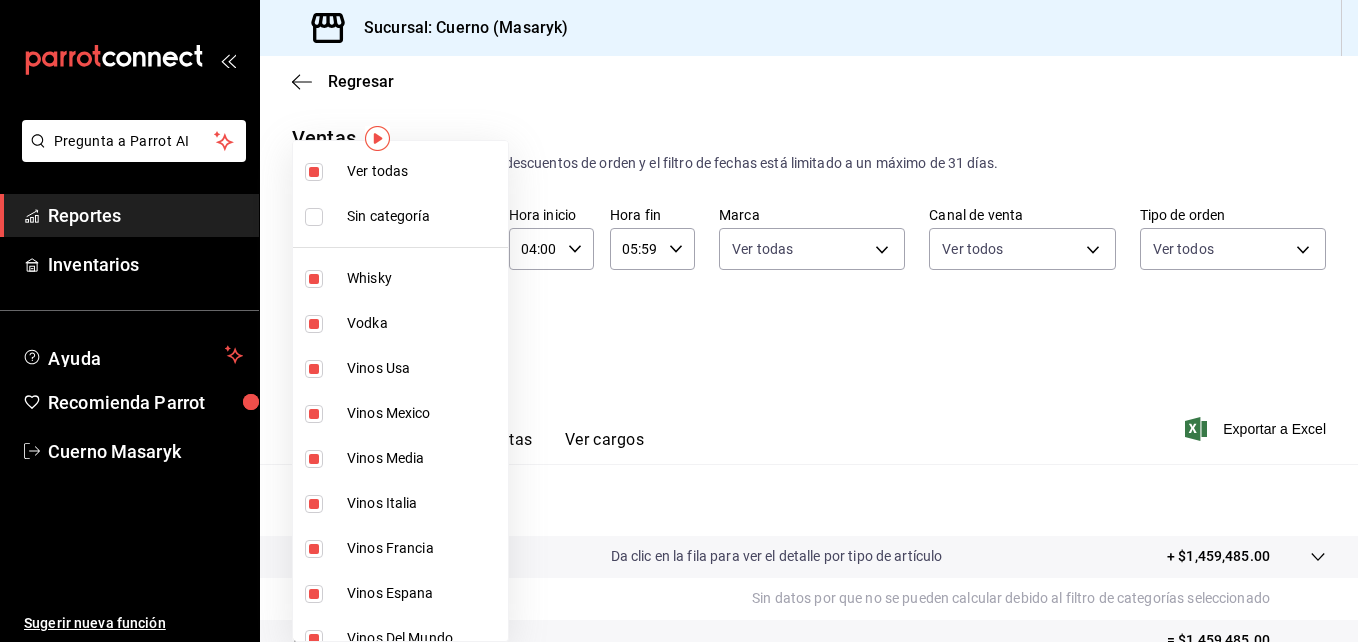 click at bounding box center [679, 321] 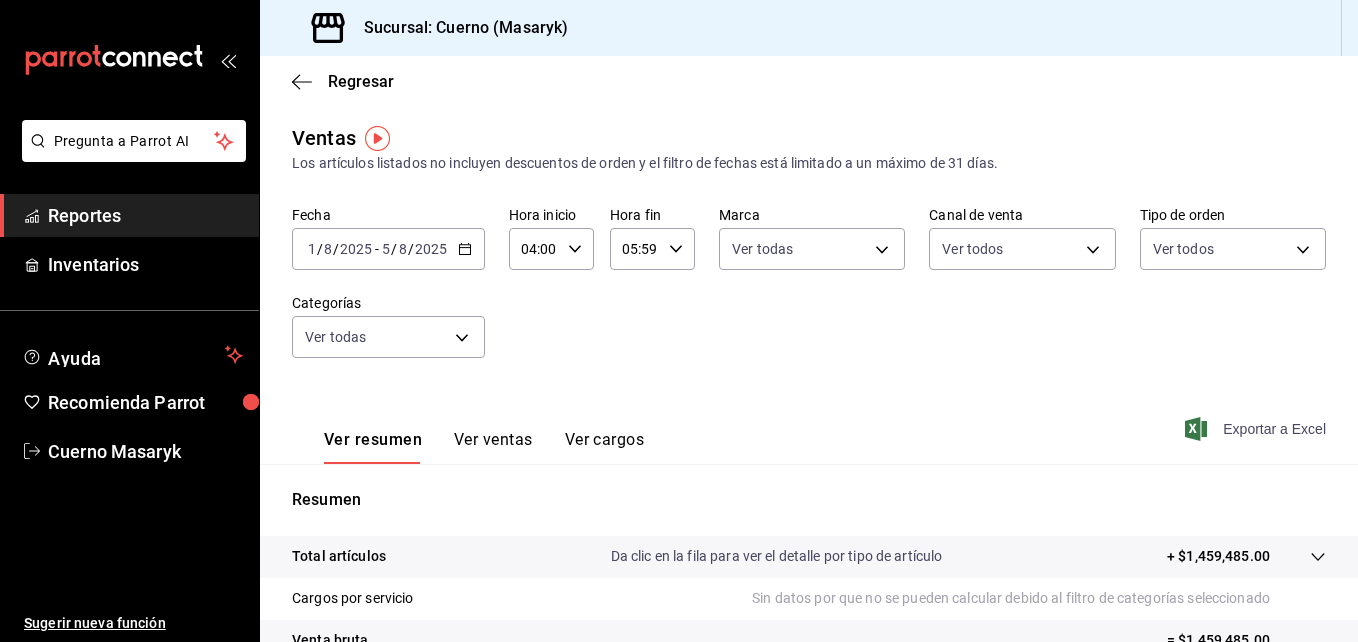 click on "Exportar a Excel" at bounding box center [1257, 429] 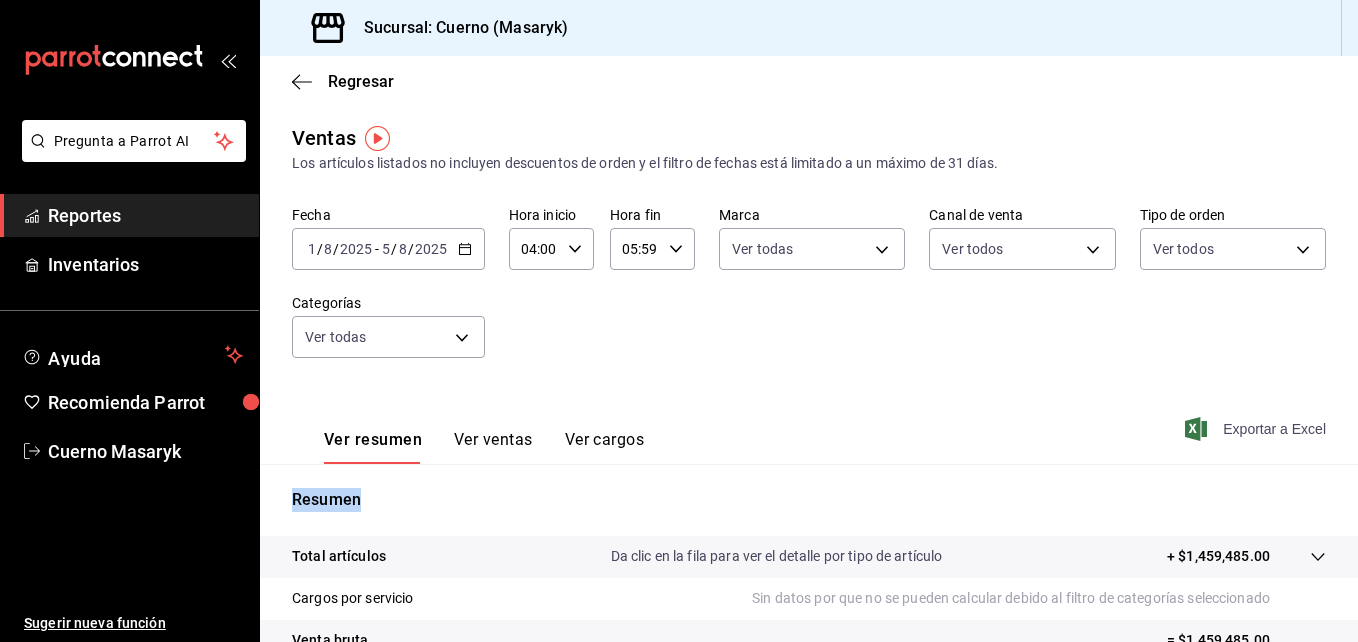 click on "Ver resumen Ver ventas Ver cargos Exportar a Excel" at bounding box center [809, 423] 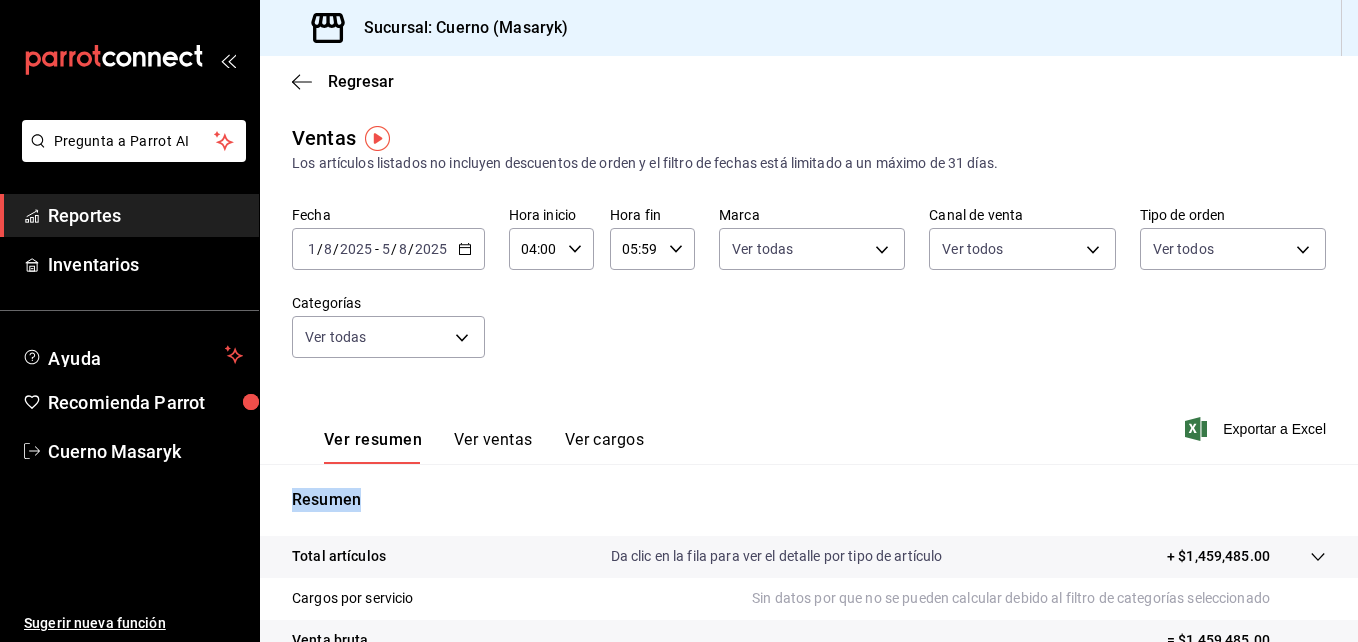 drag, startPoint x: 1275, startPoint y: 0, endPoint x: 705, endPoint y: 95, distance: 577.8624 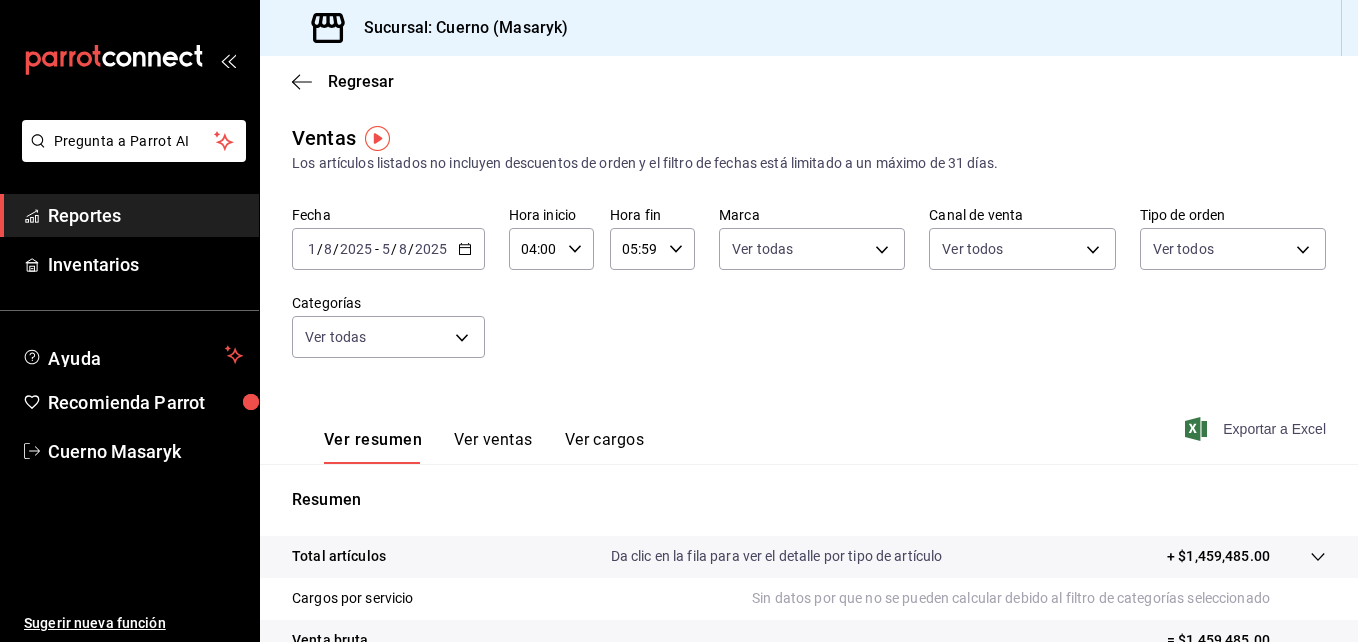 click on "Exportar a Excel" at bounding box center (1257, 429) 